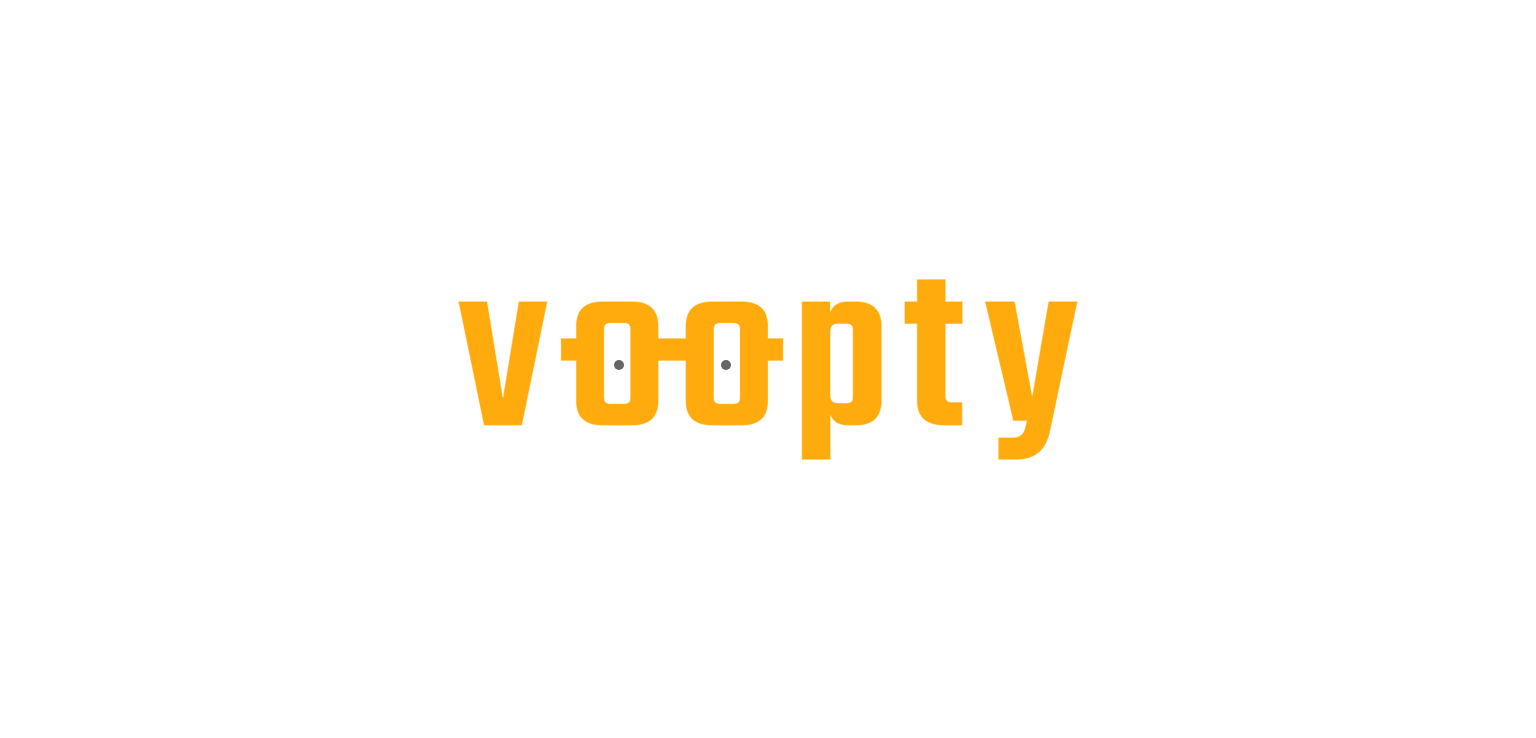 scroll, scrollTop: 0, scrollLeft: 0, axis: both 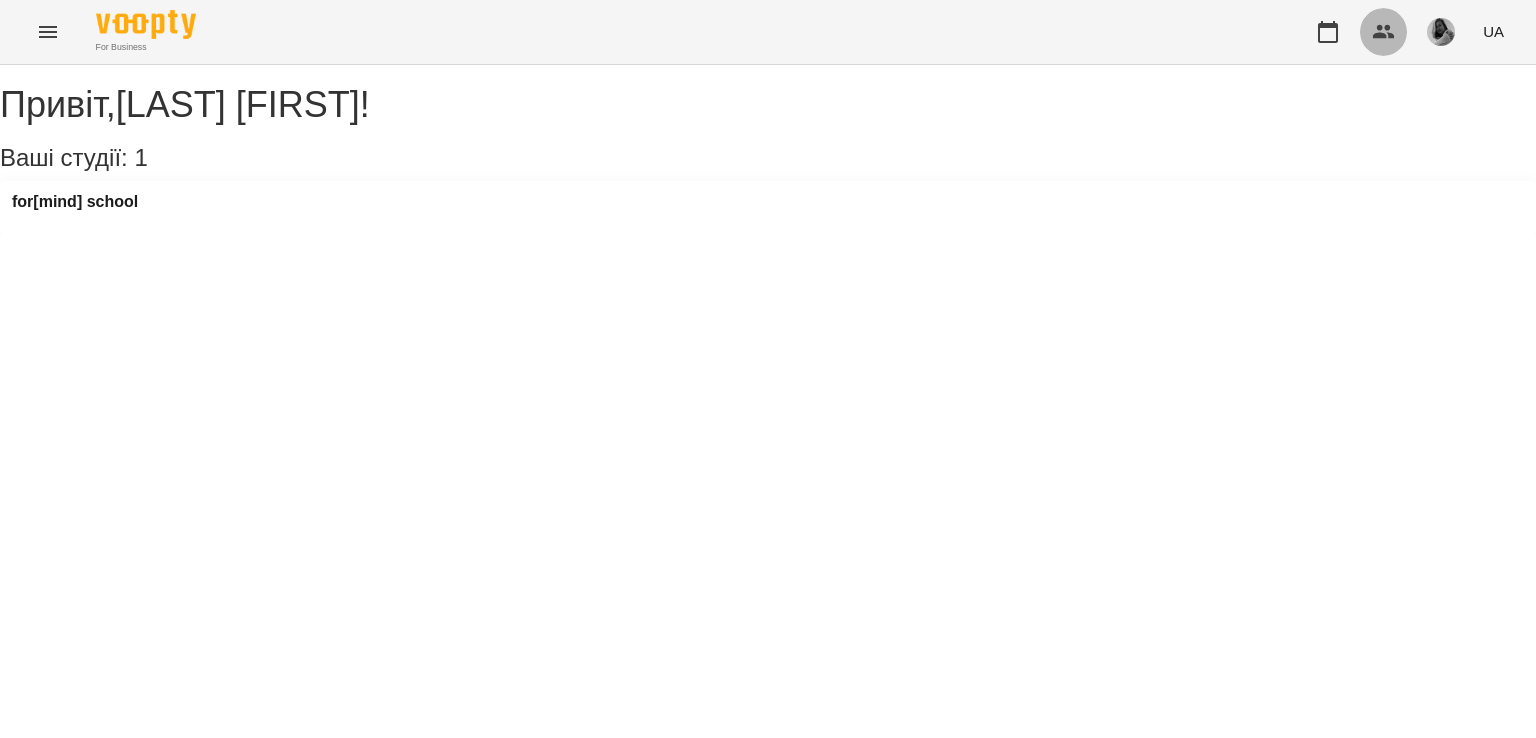 click 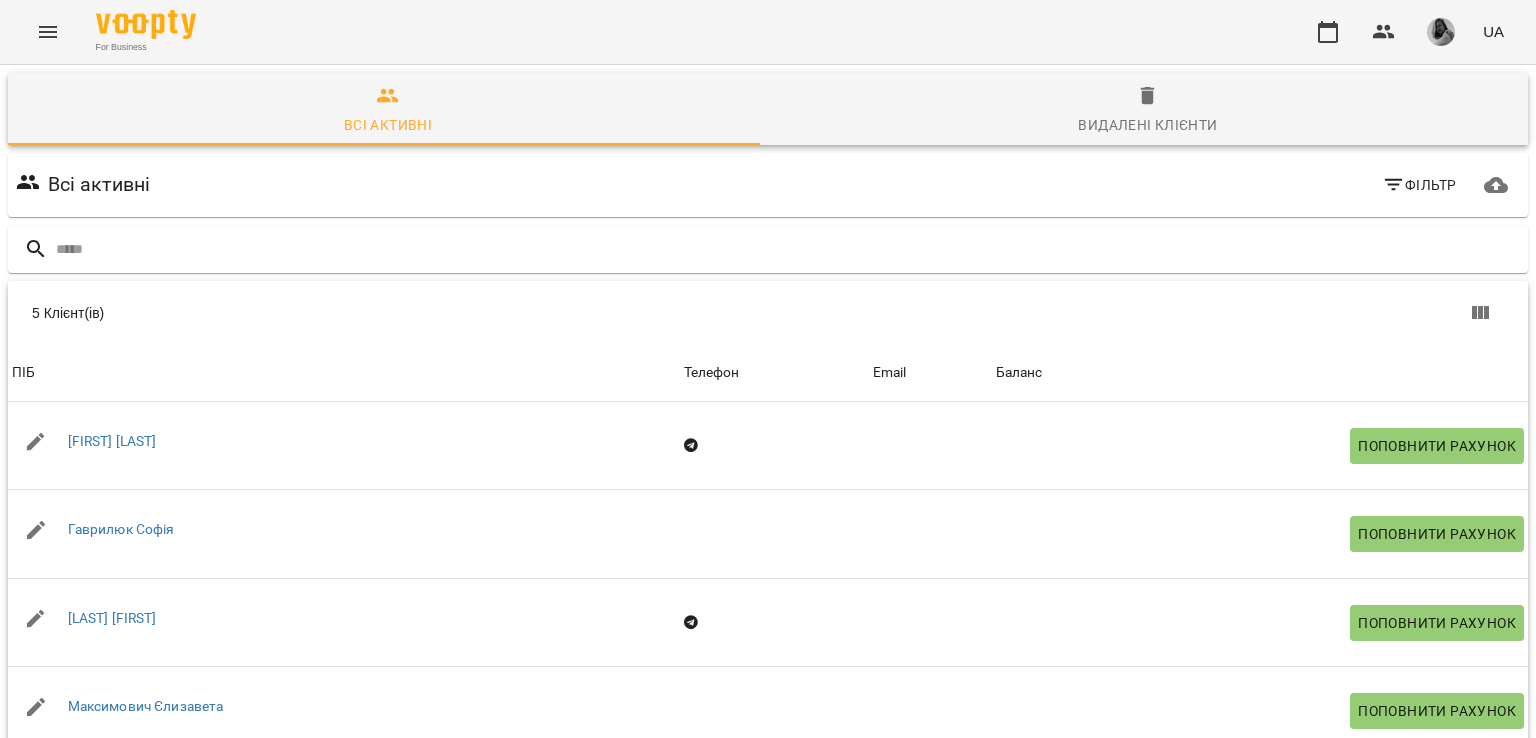 scroll, scrollTop: 228, scrollLeft: 0, axis: vertical 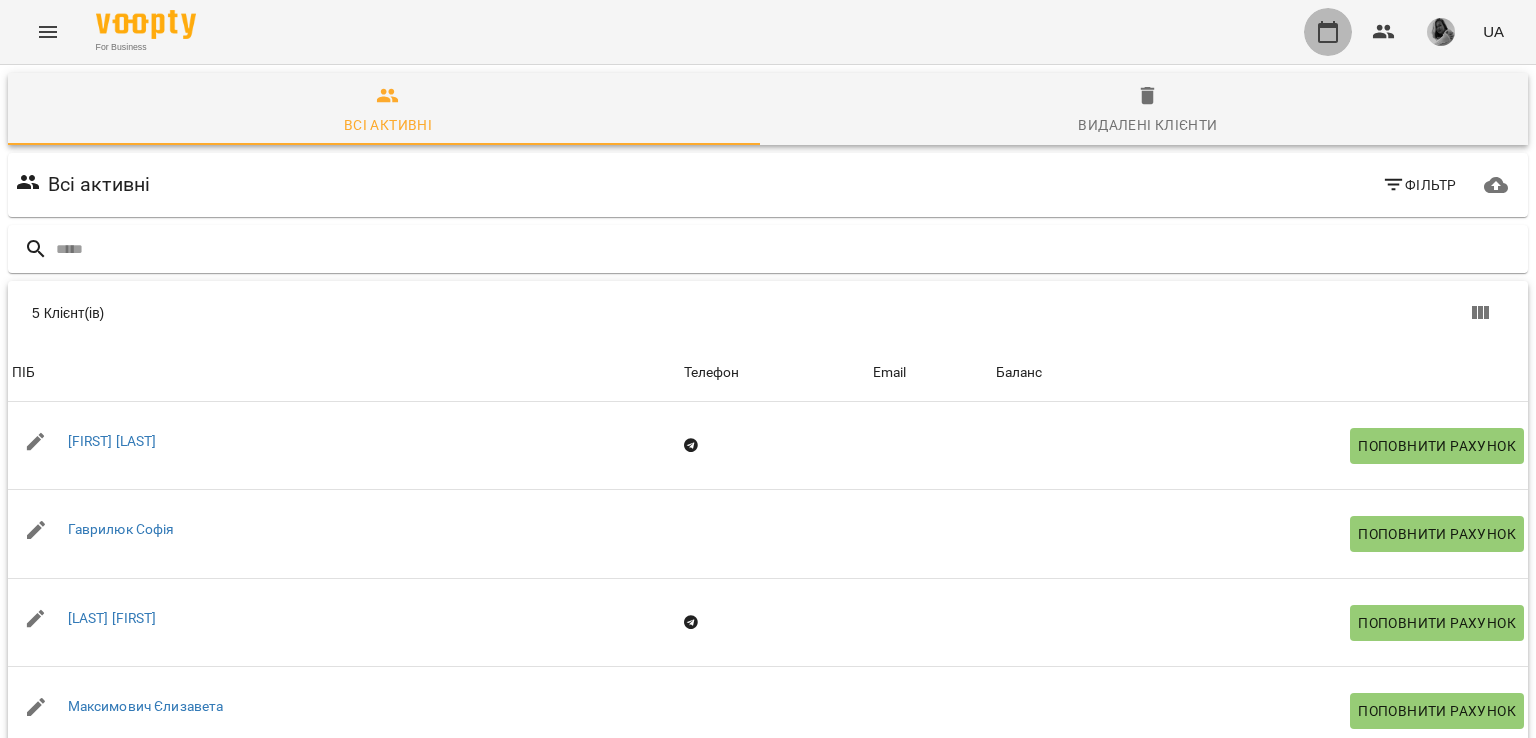 click at bounding box center [1328, 32] 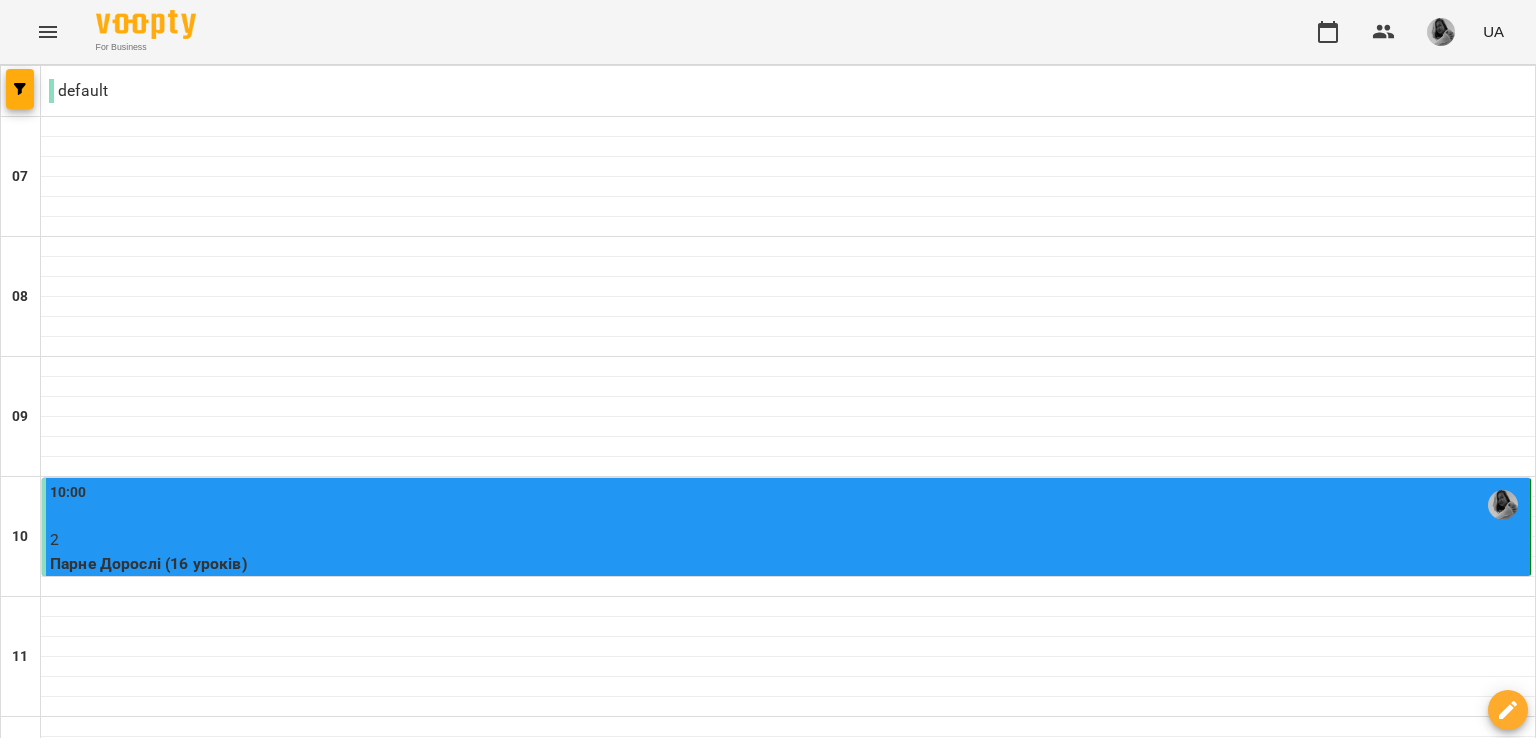 scroll, scrollTop: 240, scrollLeft: 0, axis: vertical 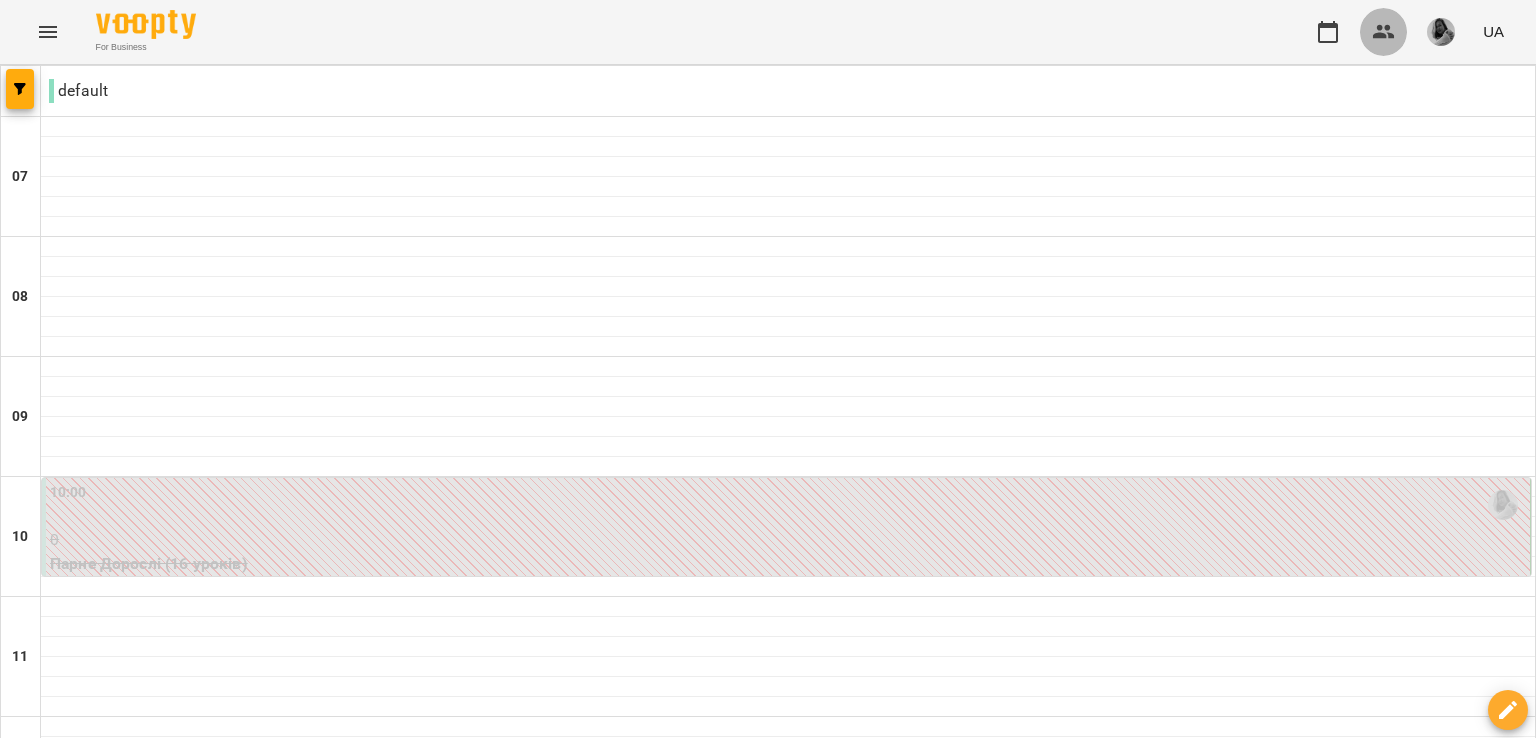 click at bounding box center (1384, 32) 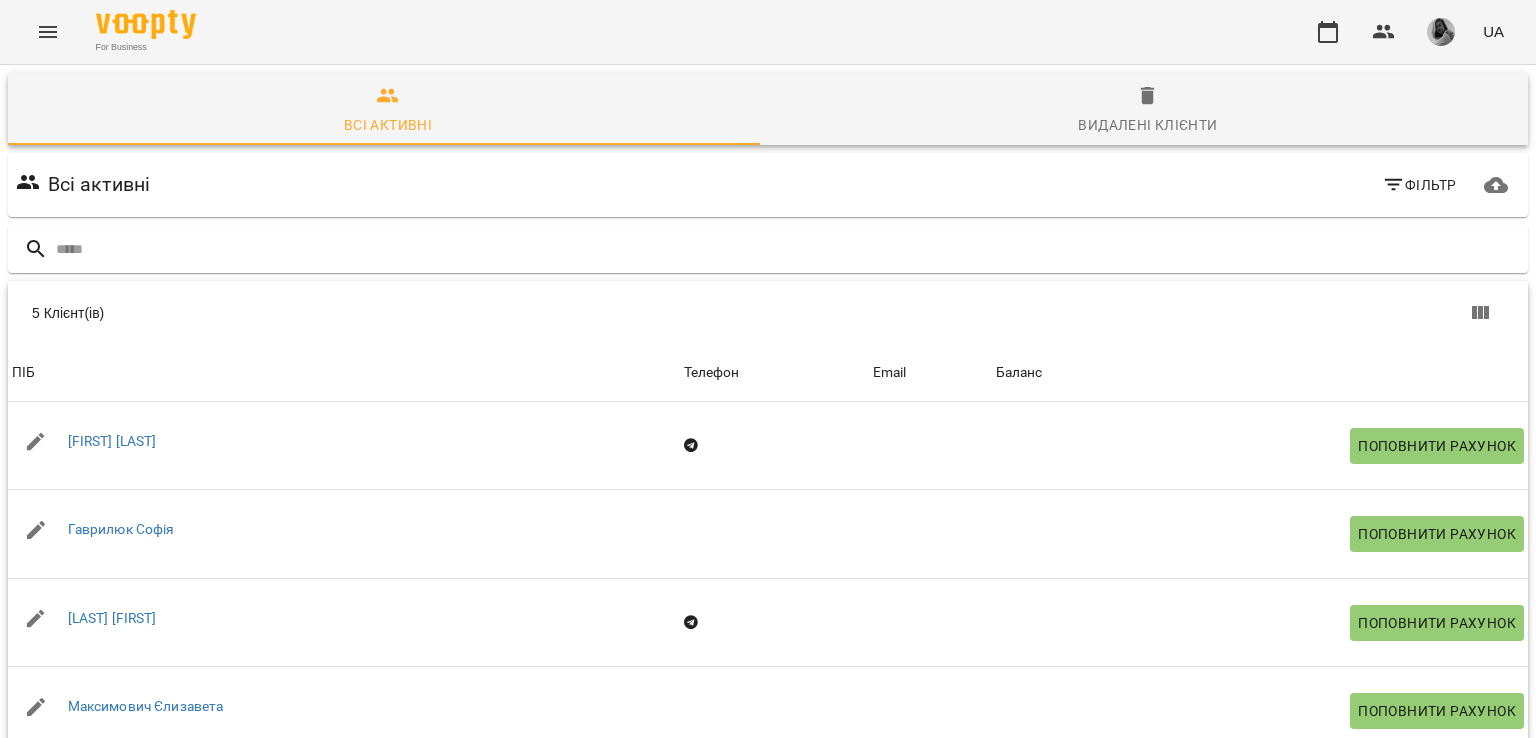 scroll, scrollTop: 228, scrollLeft: 0, axis: vertical 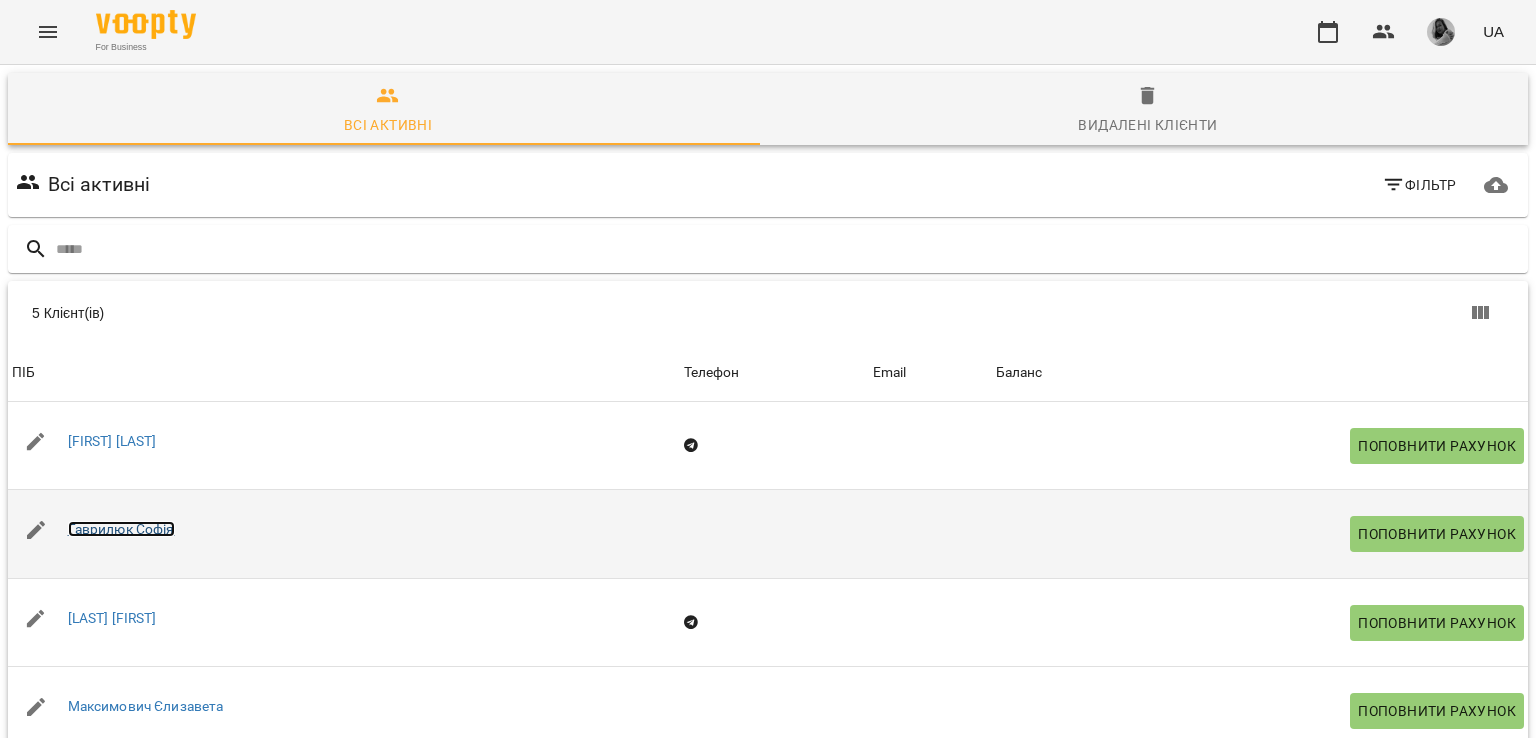 click on "Гаврилюк Софія" at bounding box center (121, 529) 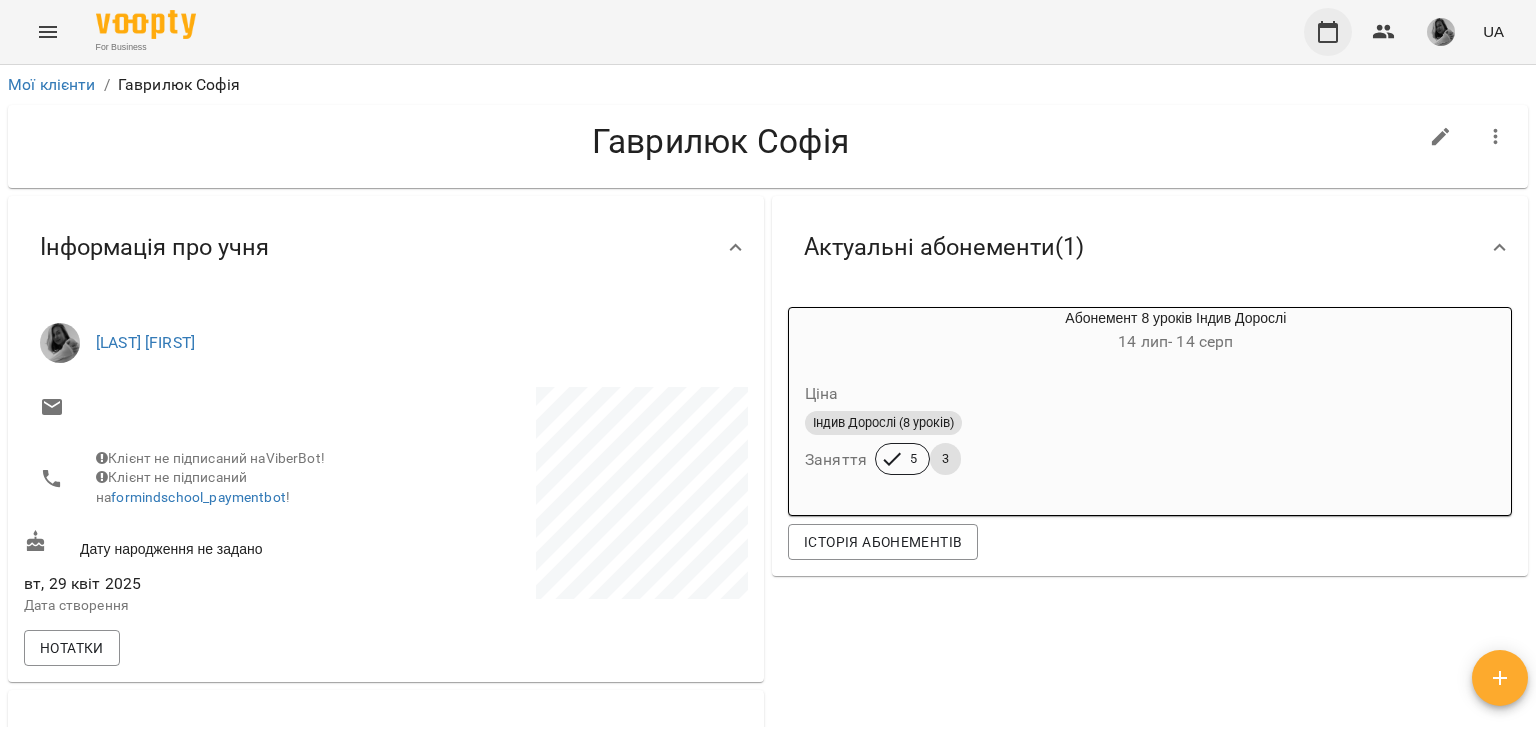 click 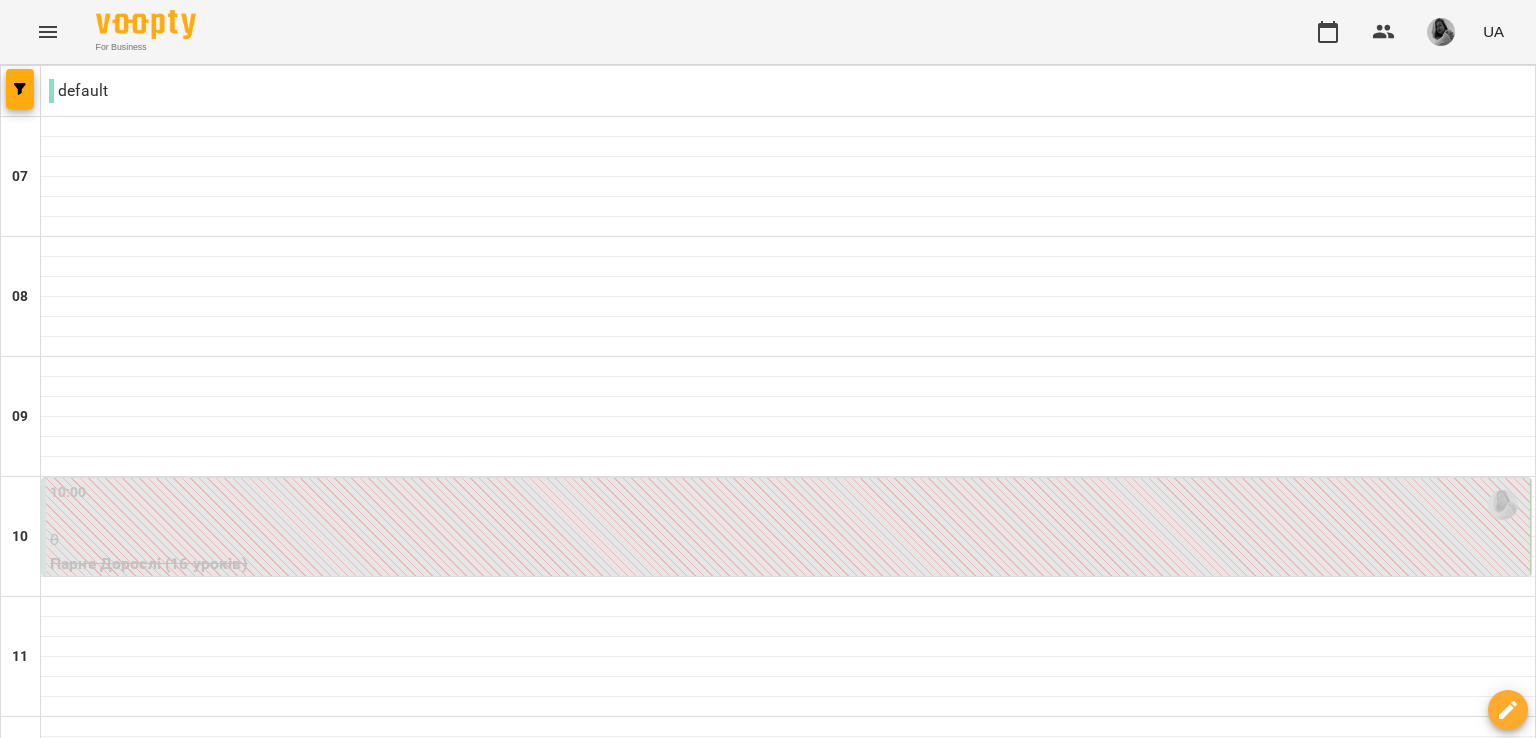 scroll, scrollTop: 444, scrollLeft: 0, axis: vertical 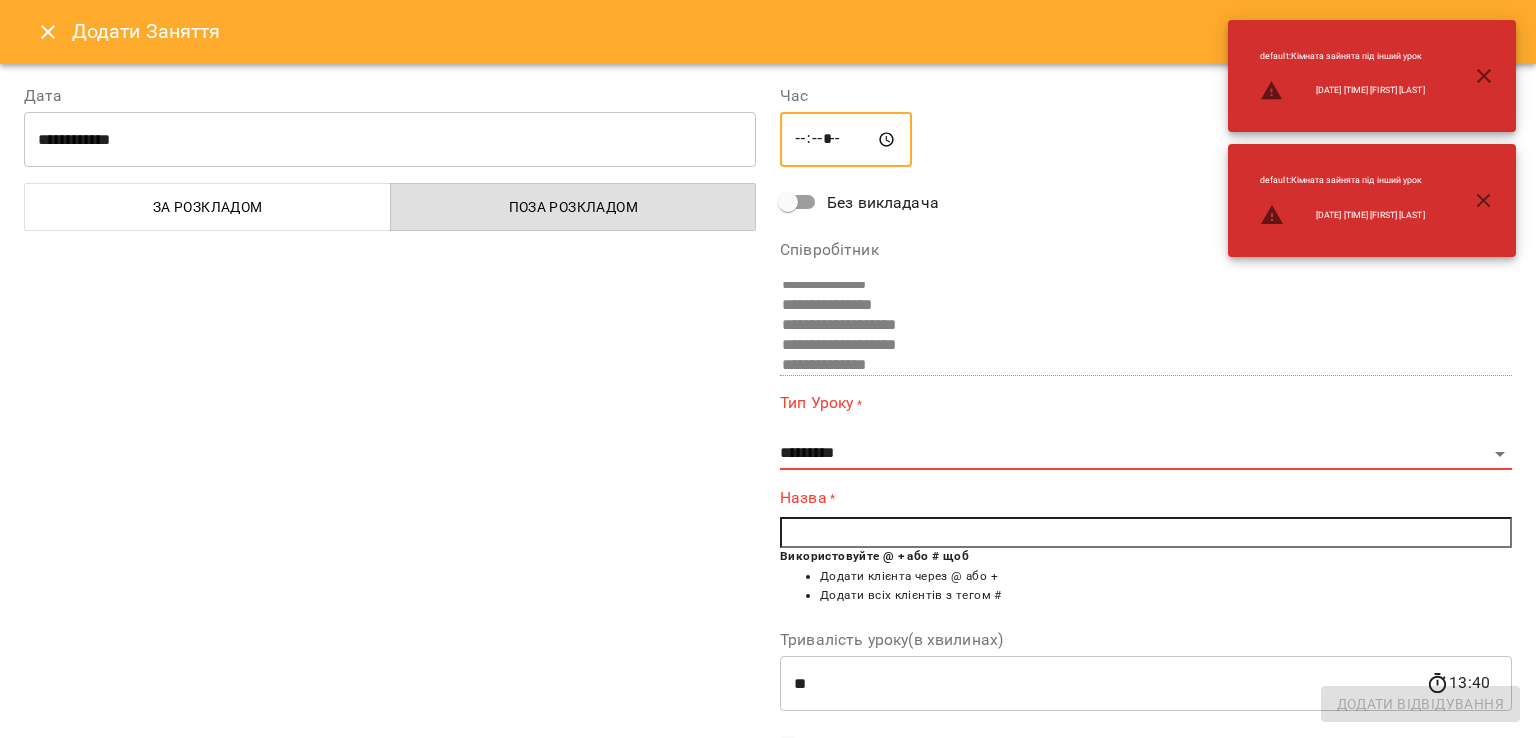 click on "*****" at bounding box center [846, 140] 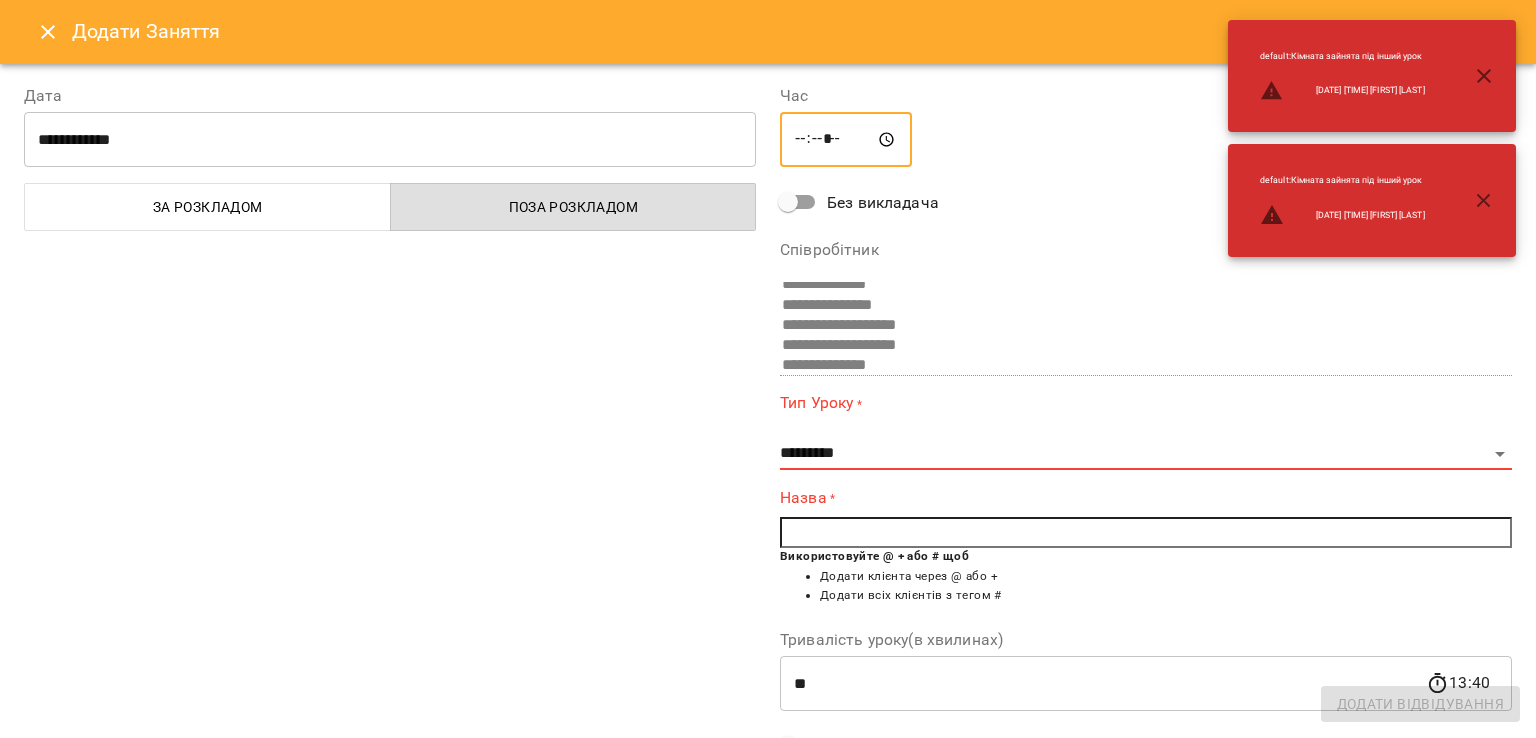 click on "*****" at bounding box center [846, 140] 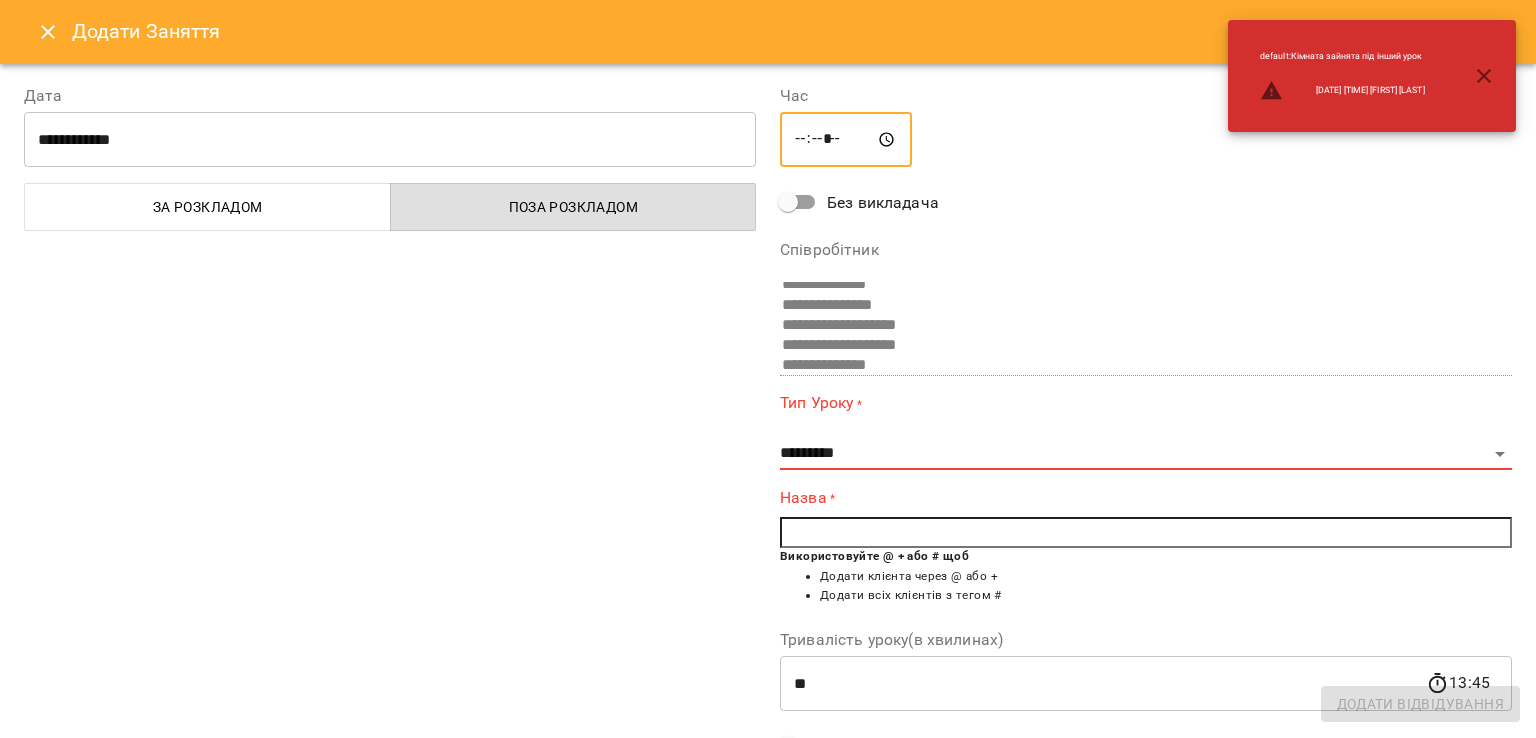 type on "*****" 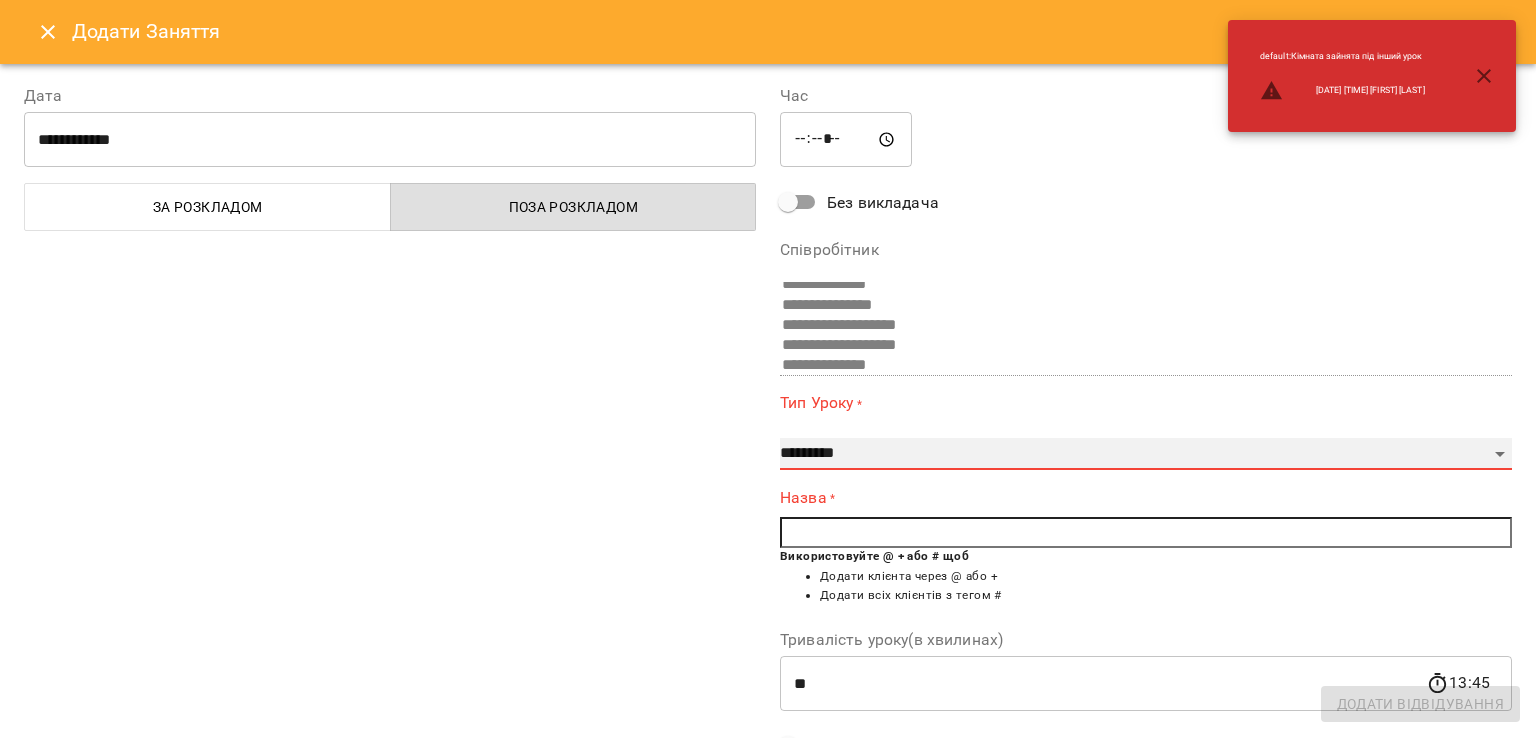 click on "**********" at bounding box center [1146, 454] 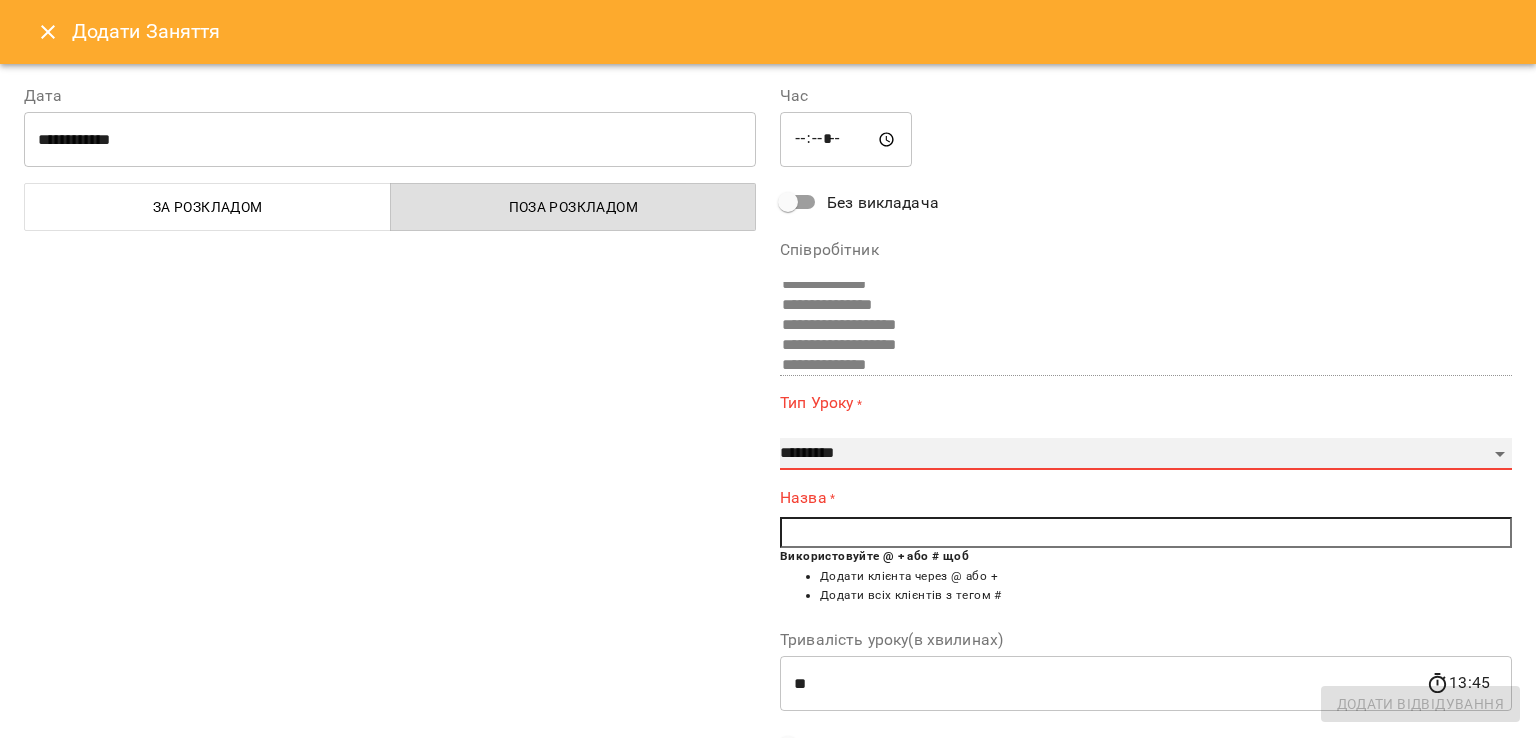 select on "**********" 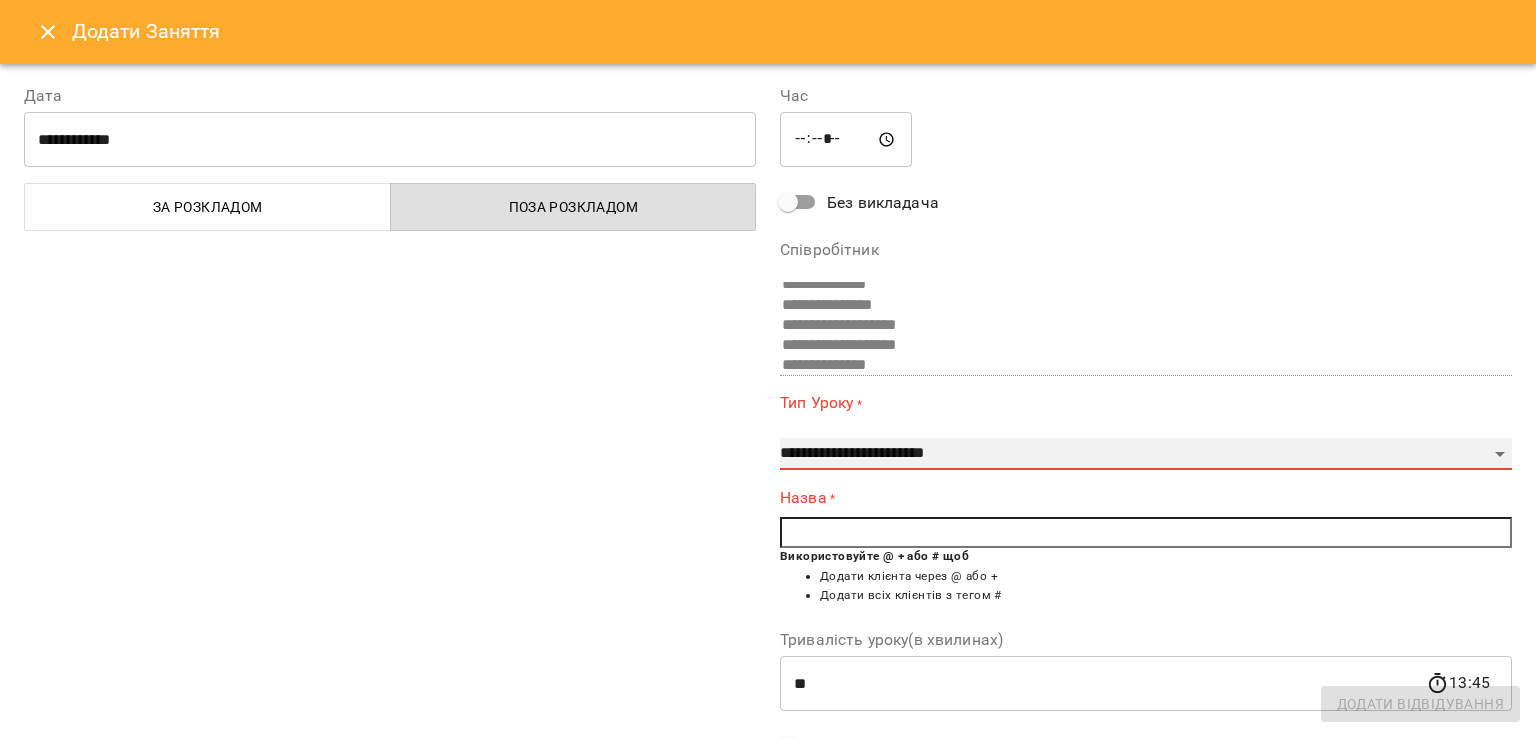 click on "**********" at bounding box center [1146, 454] 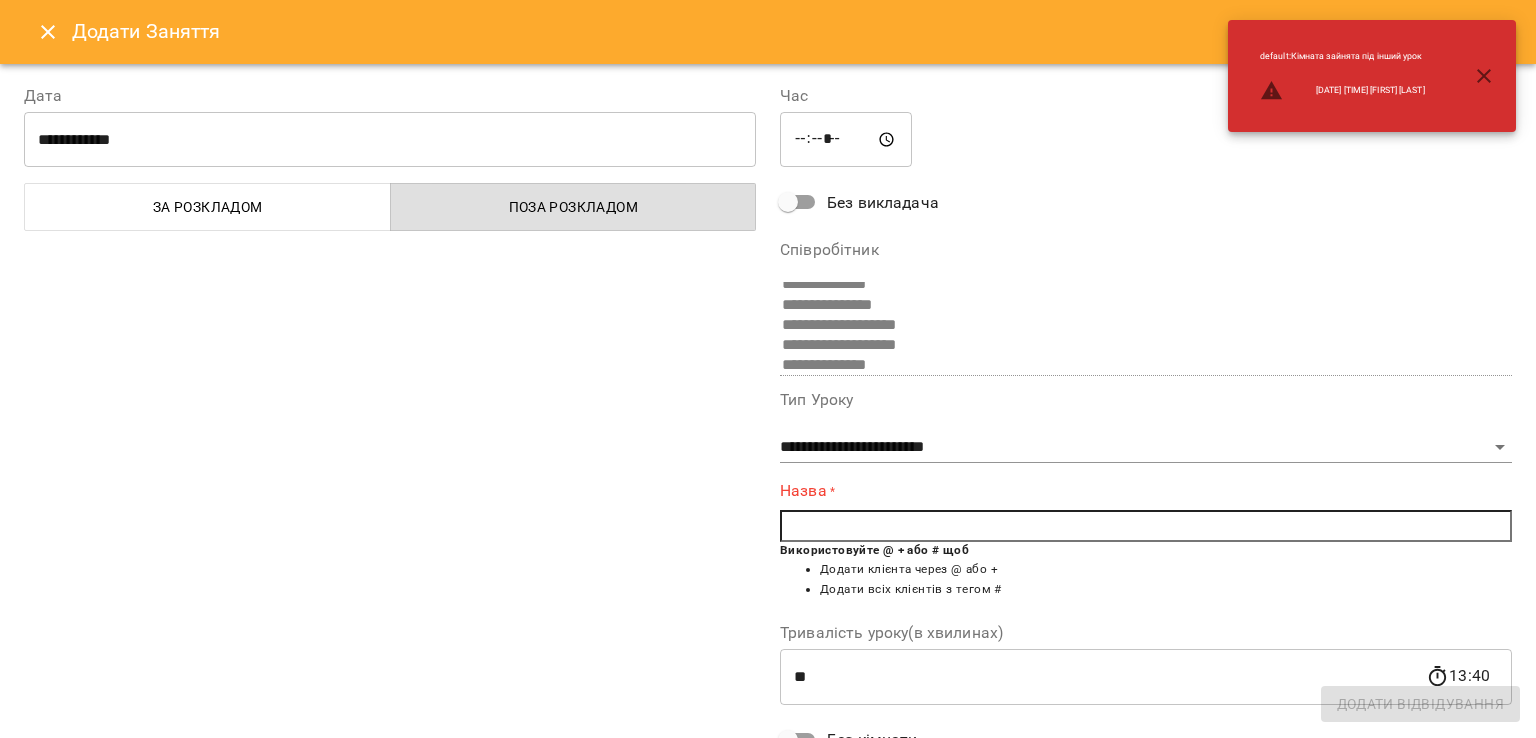 click at bounding box center (1146, 526) 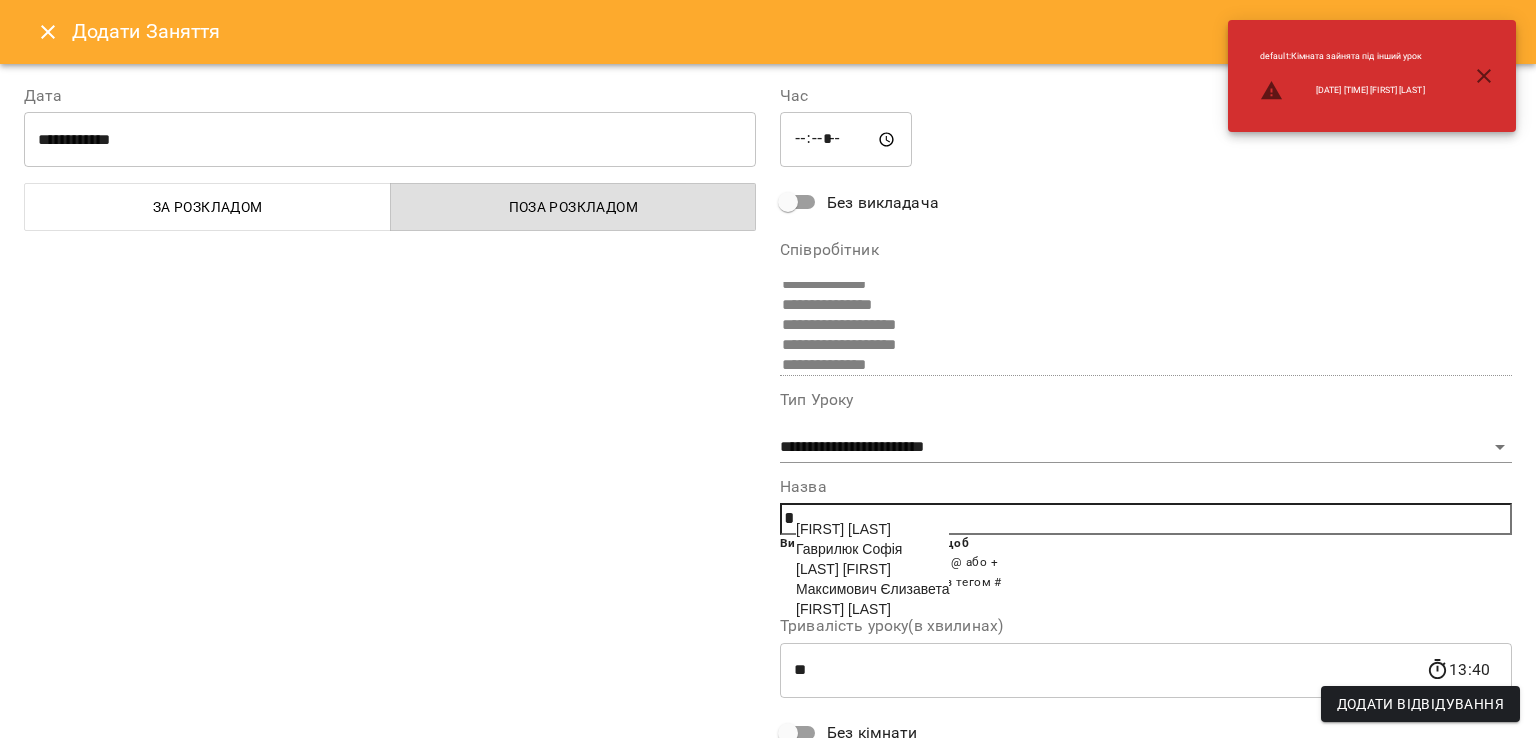 click on "Гаврилюк Софія" at bounding box center (849, 549) 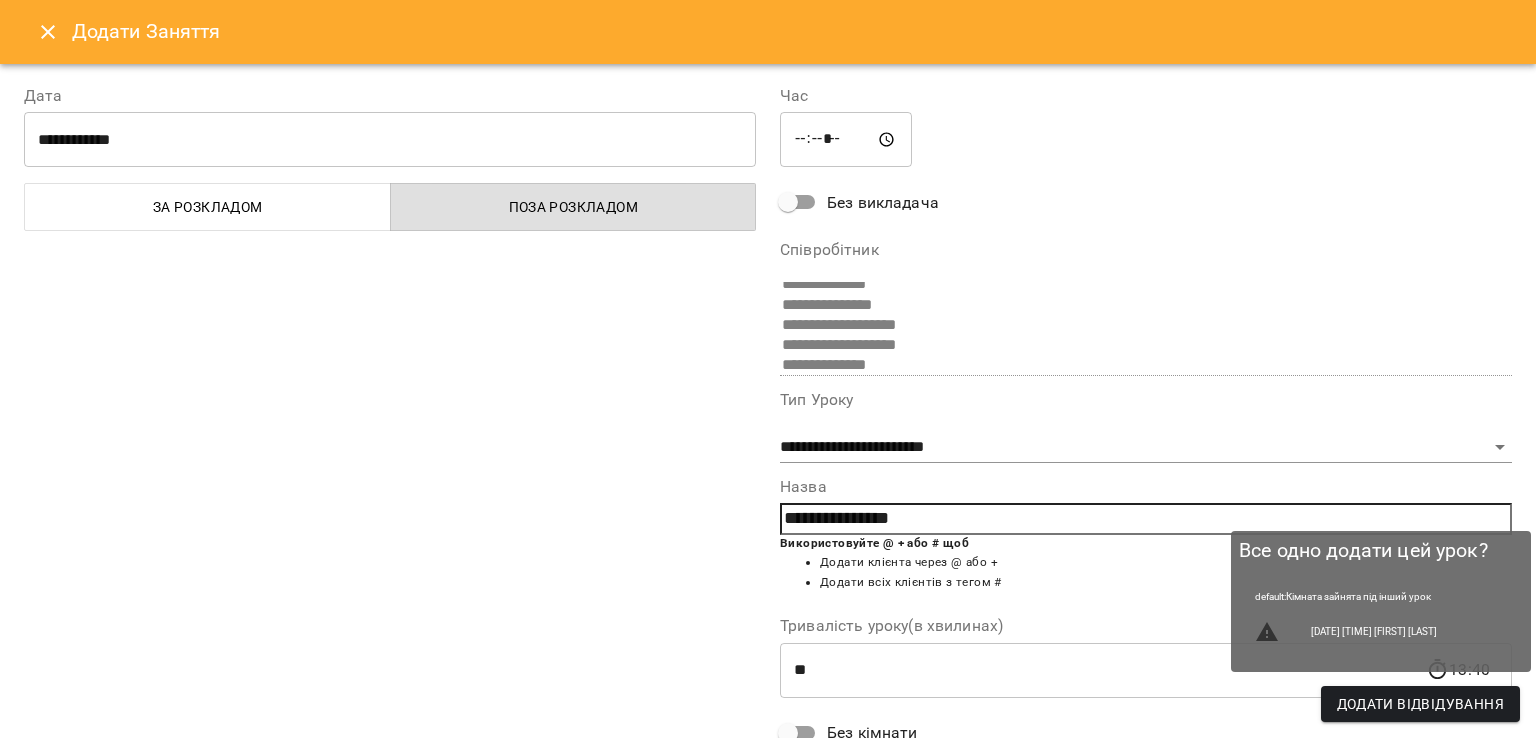 type on "**********" 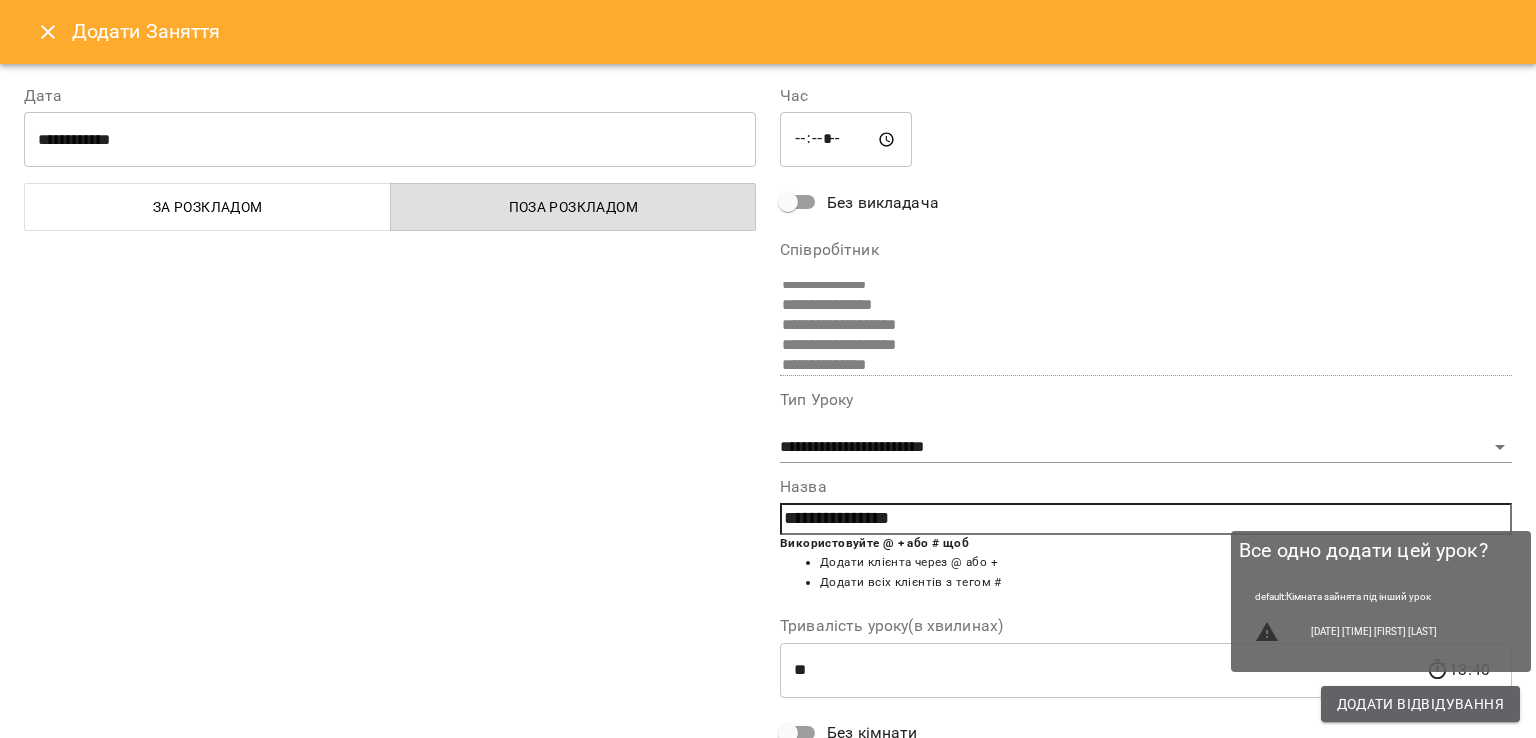 click on "Додати Відвідування" at bounding box center (1420, 704) 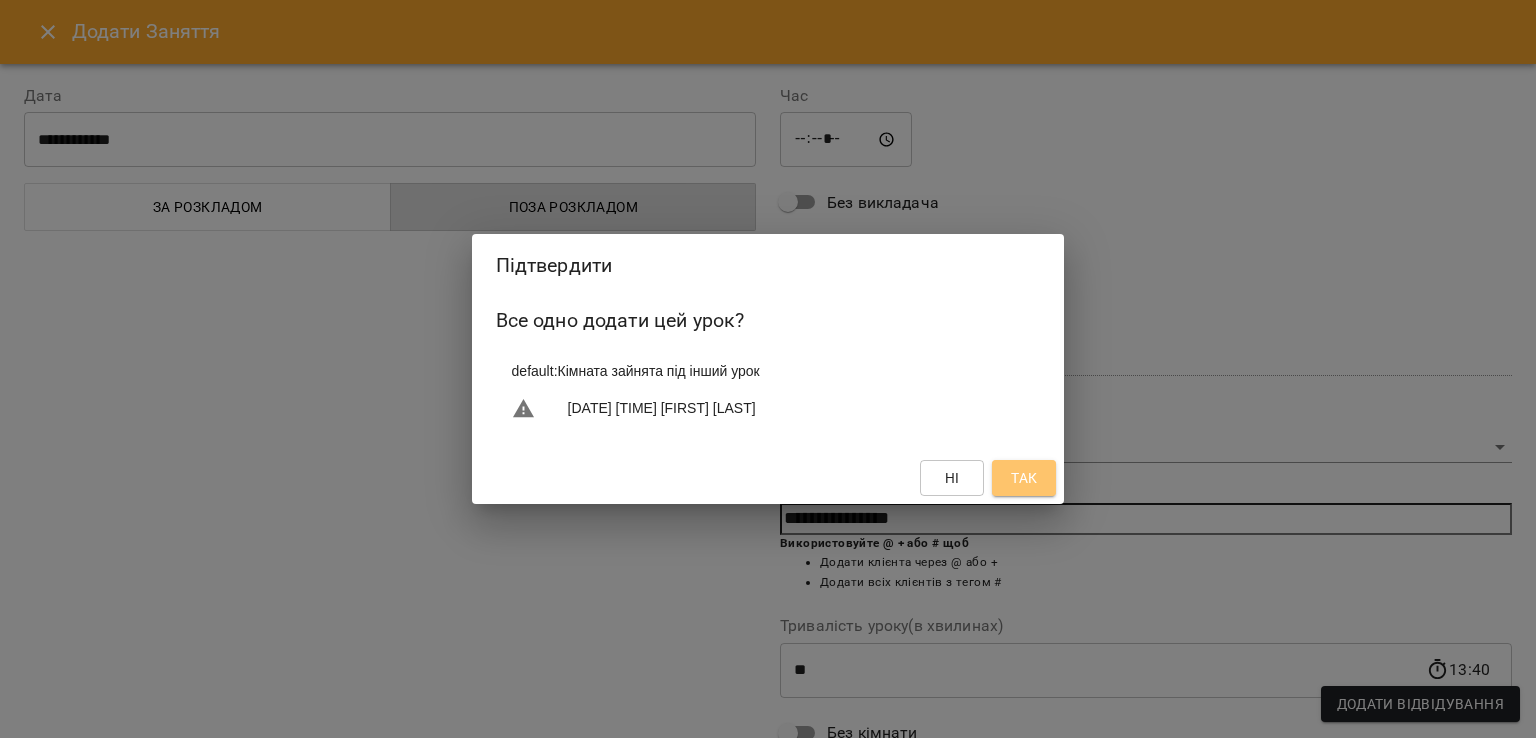 click on "Так" at bounding box center (1024, 478) 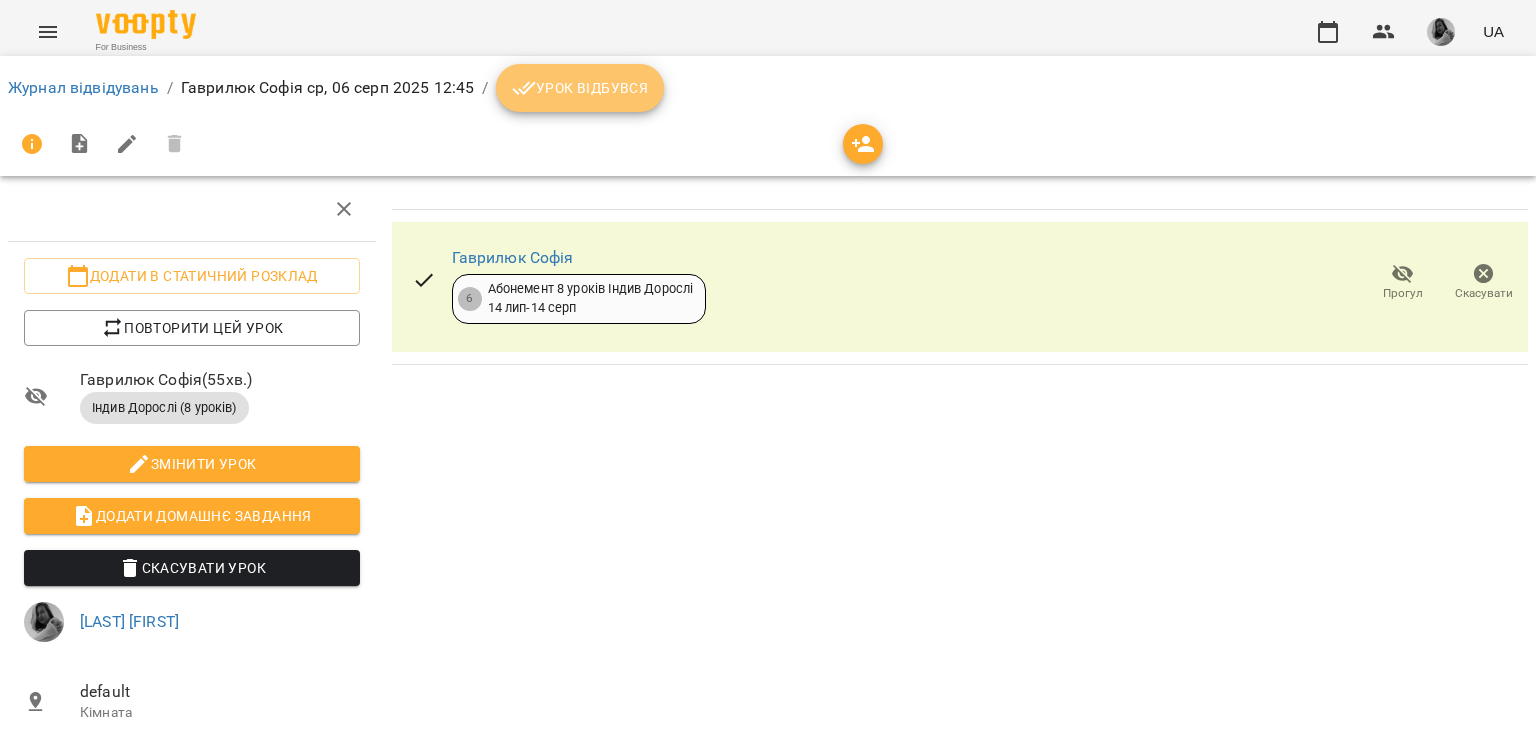 click on "Урок відбувся" at bounding box center (580, 88) 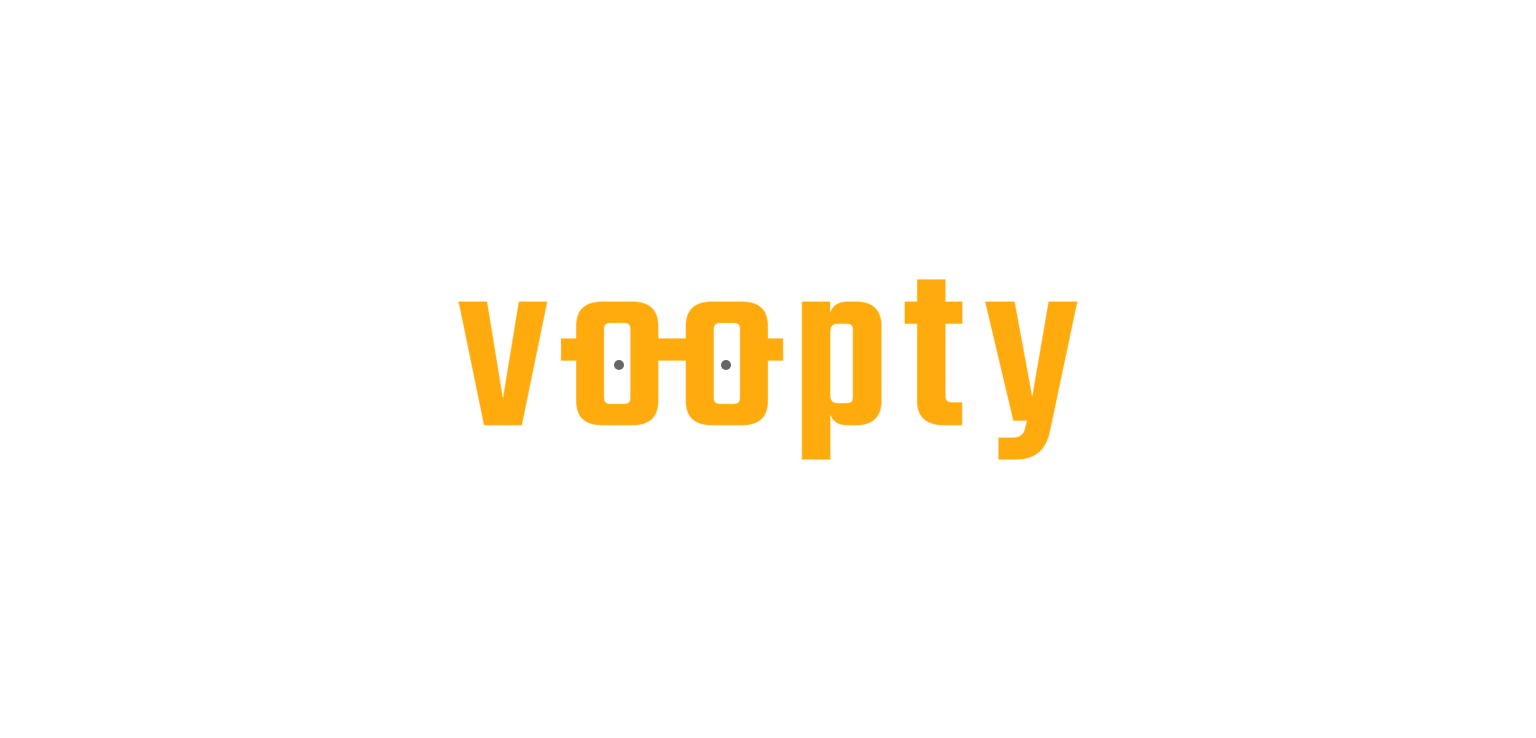 scroll, scrollTop: 0, scrollLeft: 0, axis: both 